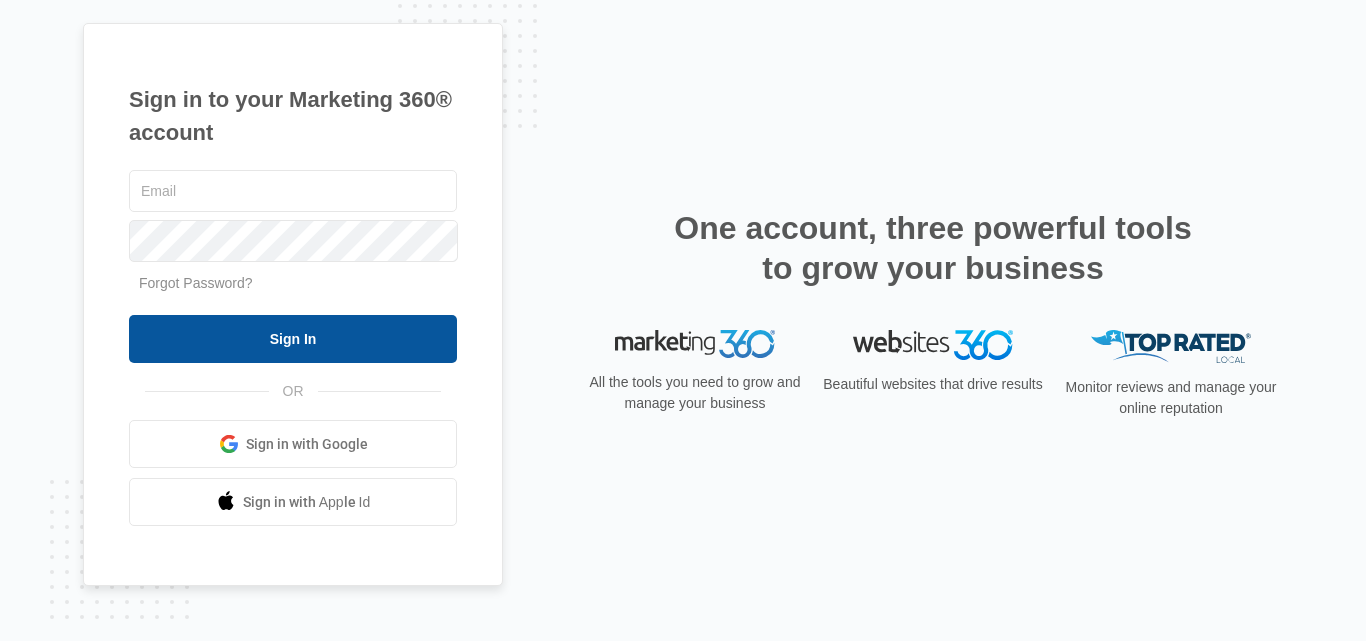 scroll, scrollTop: 0, scrollLeft: 0, axis: both 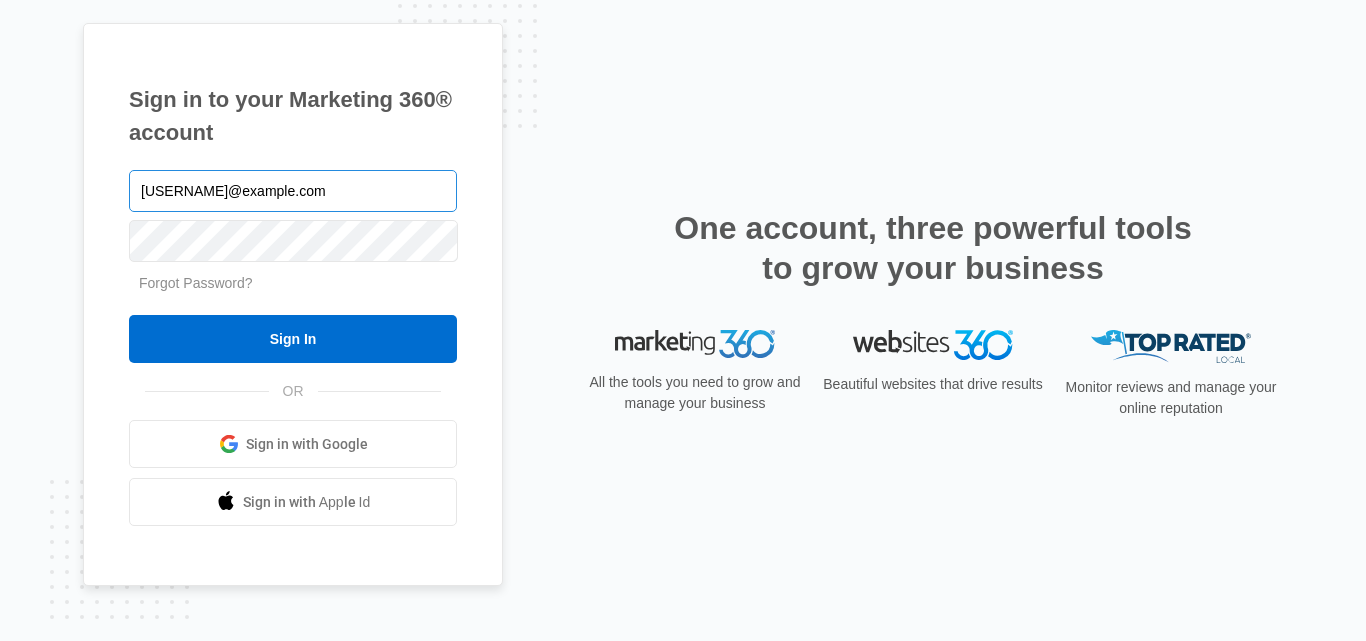 type on "[USERNAME]@[DOMAIN].com" 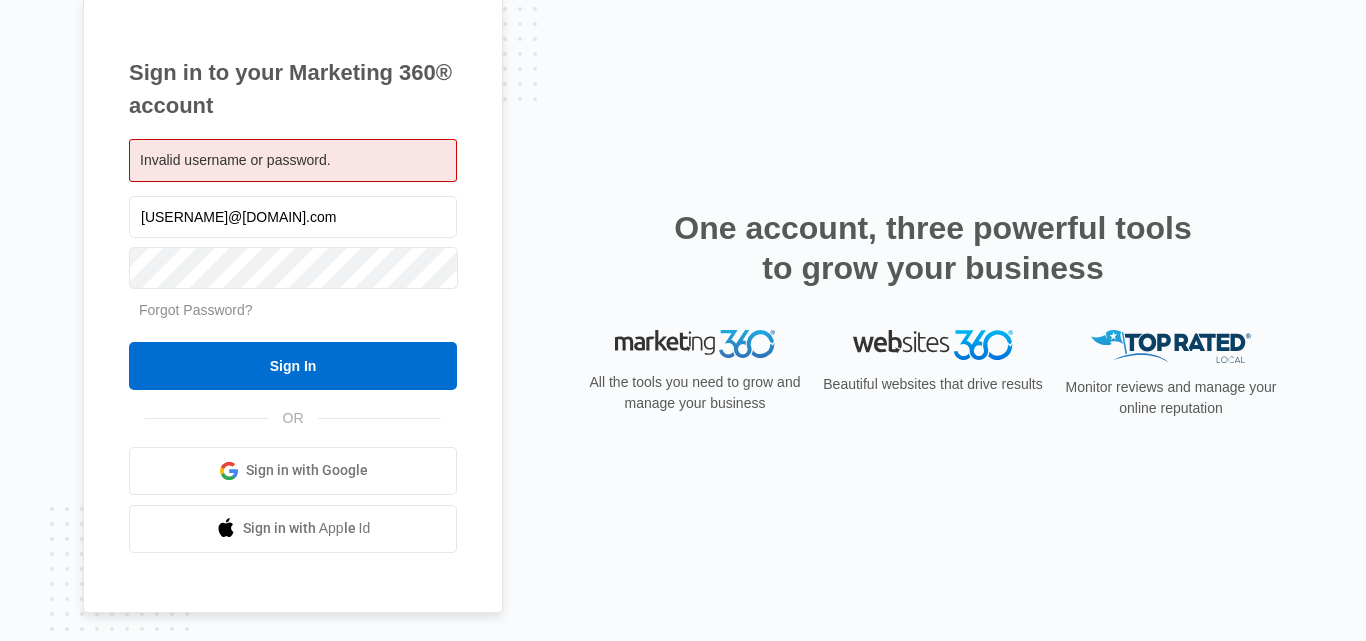 scroll, scrollTop: 0, scrollLeft: 0, axis: both 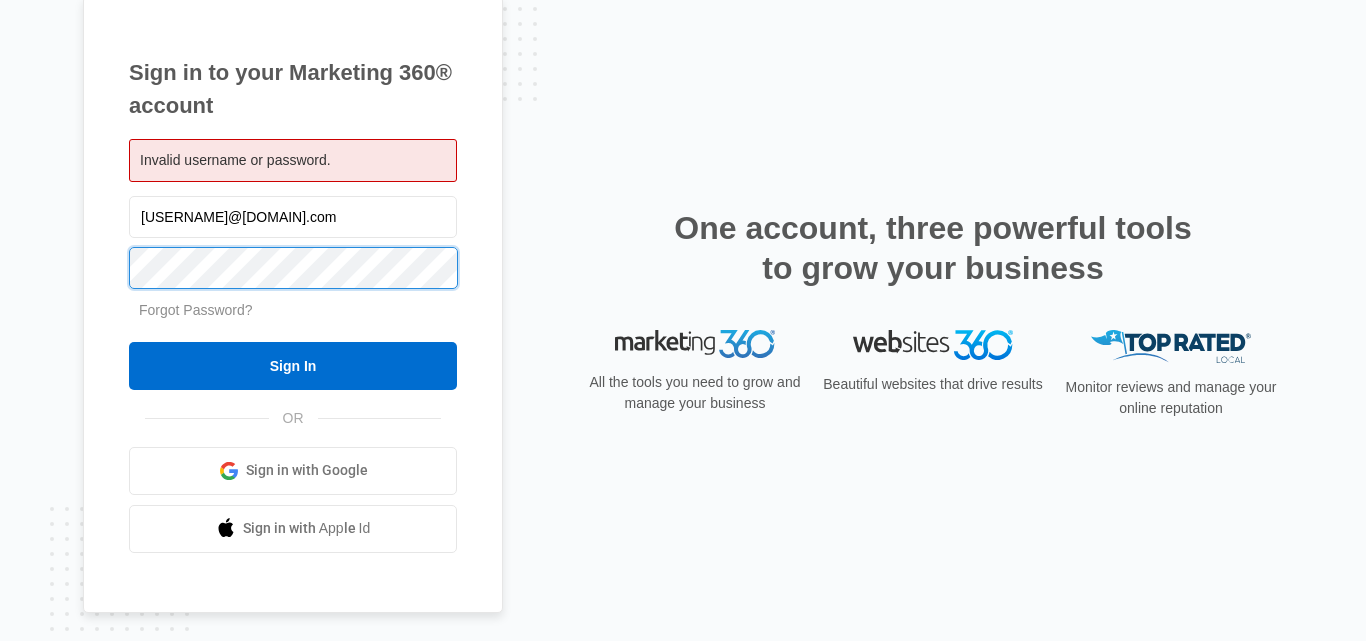 click on "Sign In" at bounding box center [293, 366] 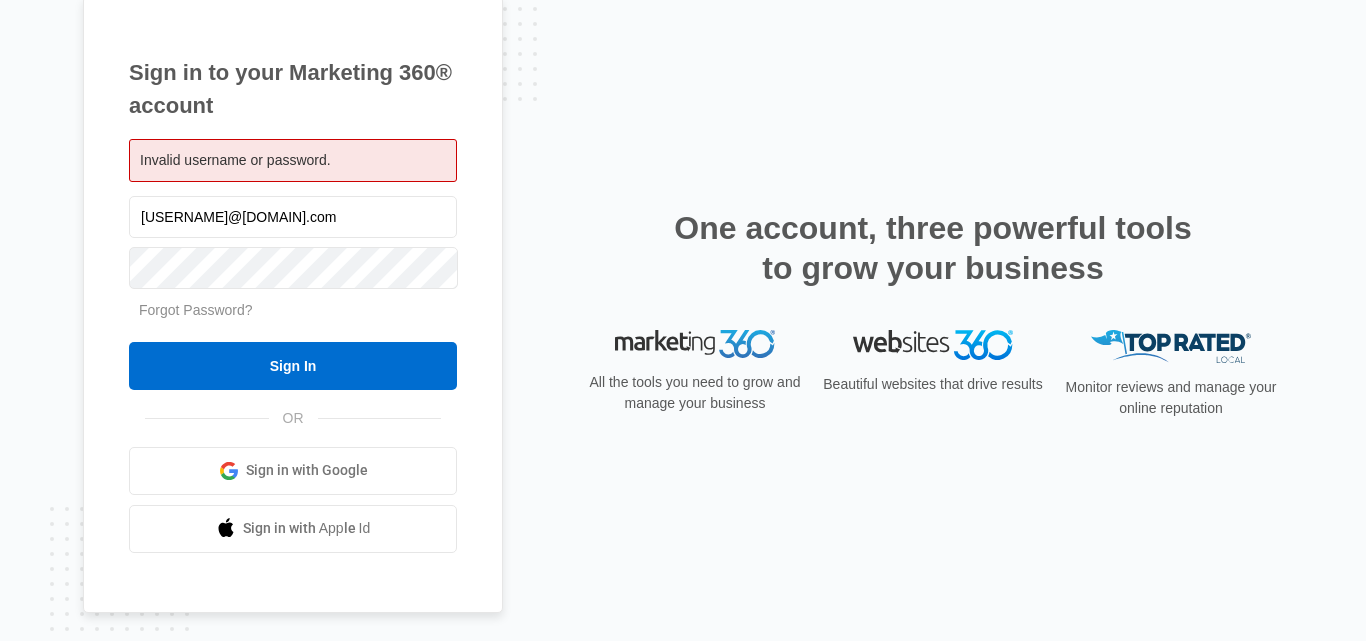 scroll, scrollTop: 0, scrollLeft: 0, axis: both 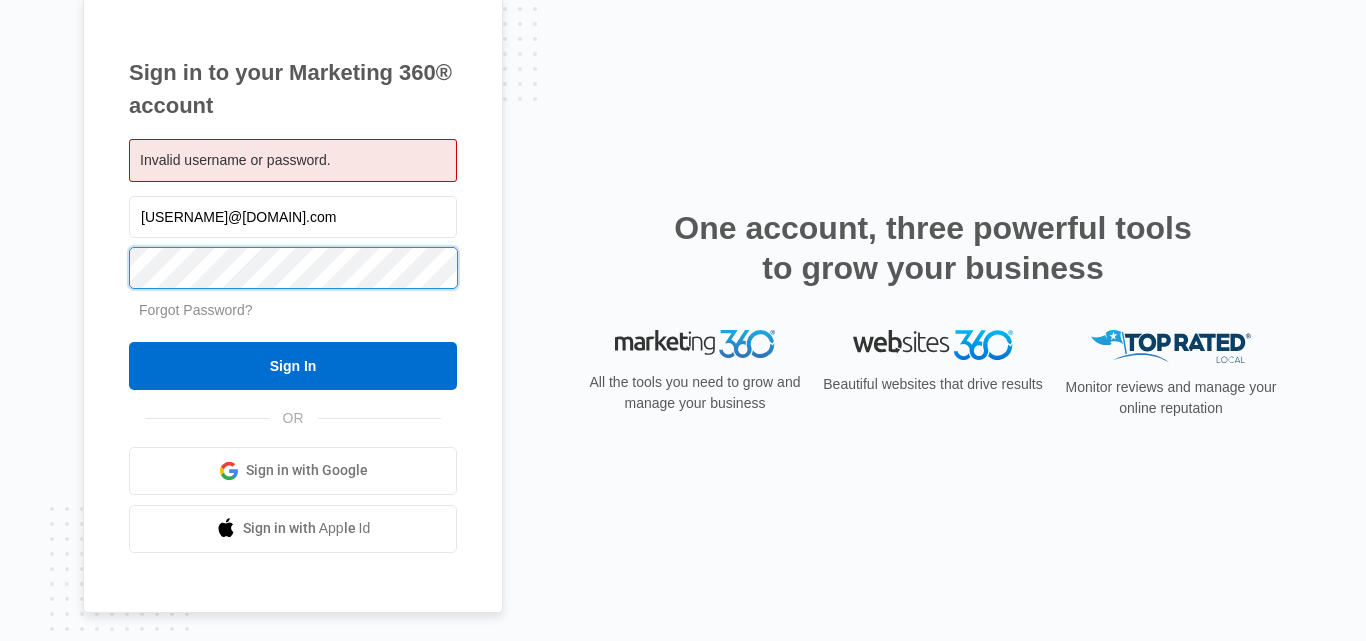 click on "Sign In" at bounding box center [293, 366] 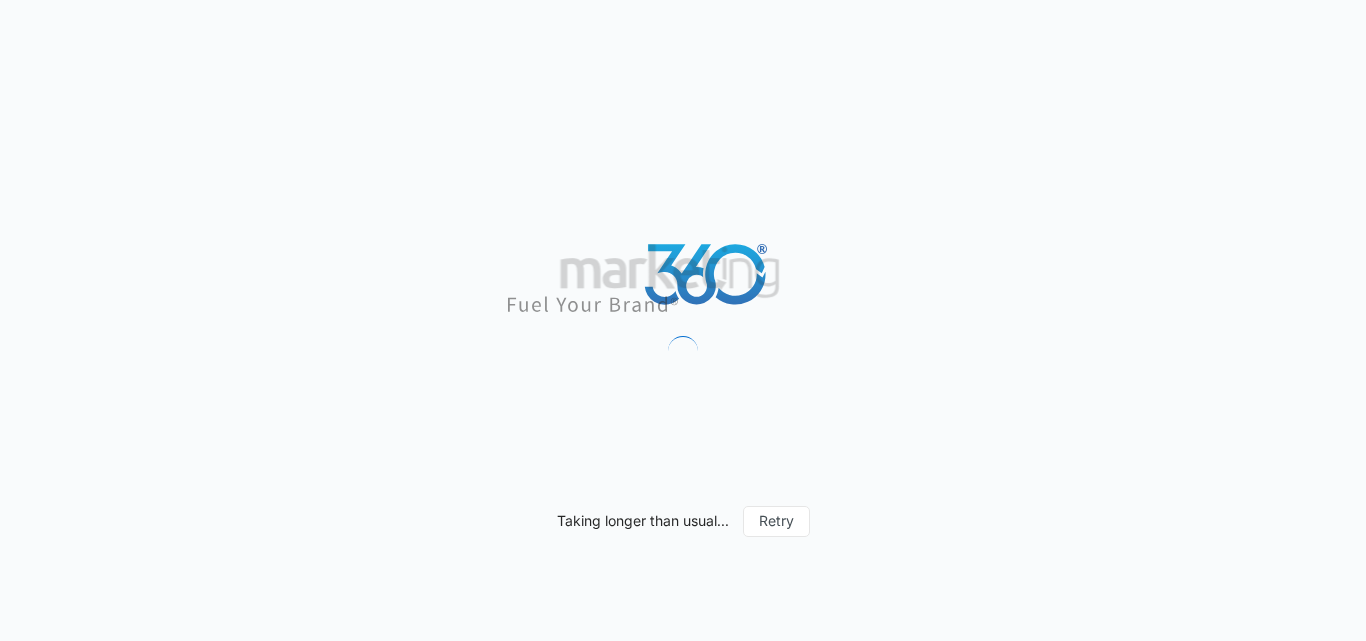 scroll, scrollTop: 0, scrollLeft: 0, axis: both 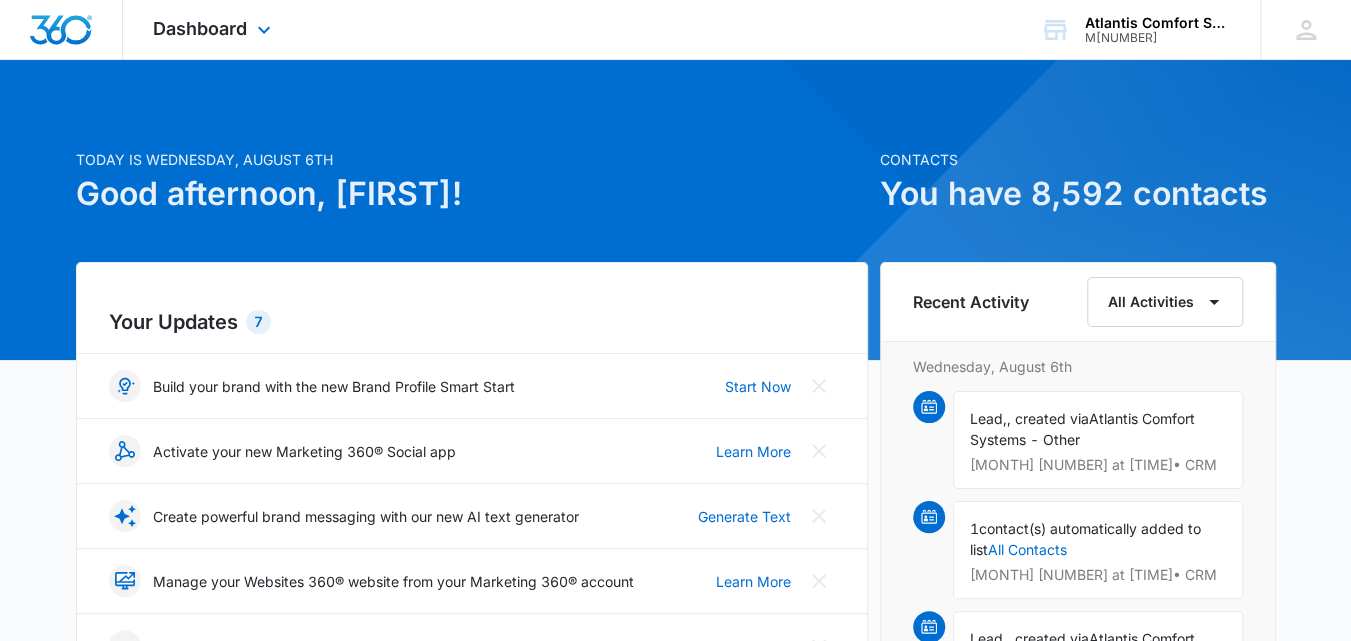 click on "Dashboard Apps Reputation Websites Forms CRM Email Social Shop Payments POS Content Ads Intelligence Files Brand Settings" at bounding box center [214, 29] 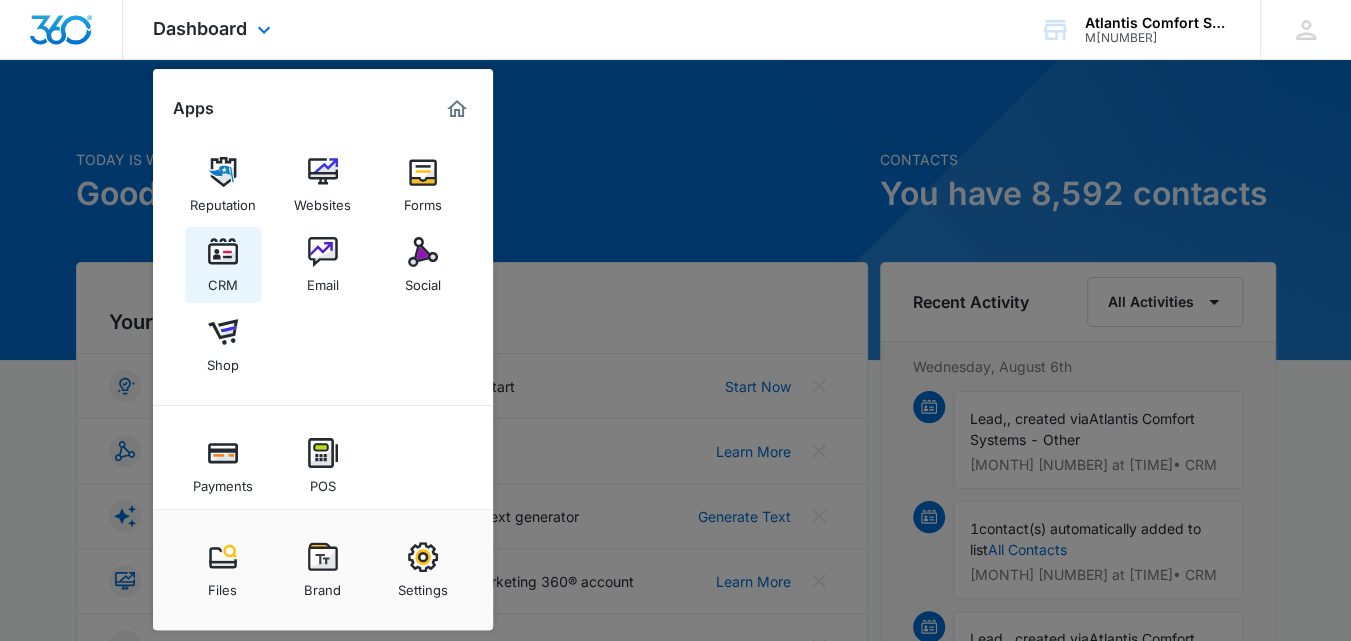 click at bounding box center (223, 252) 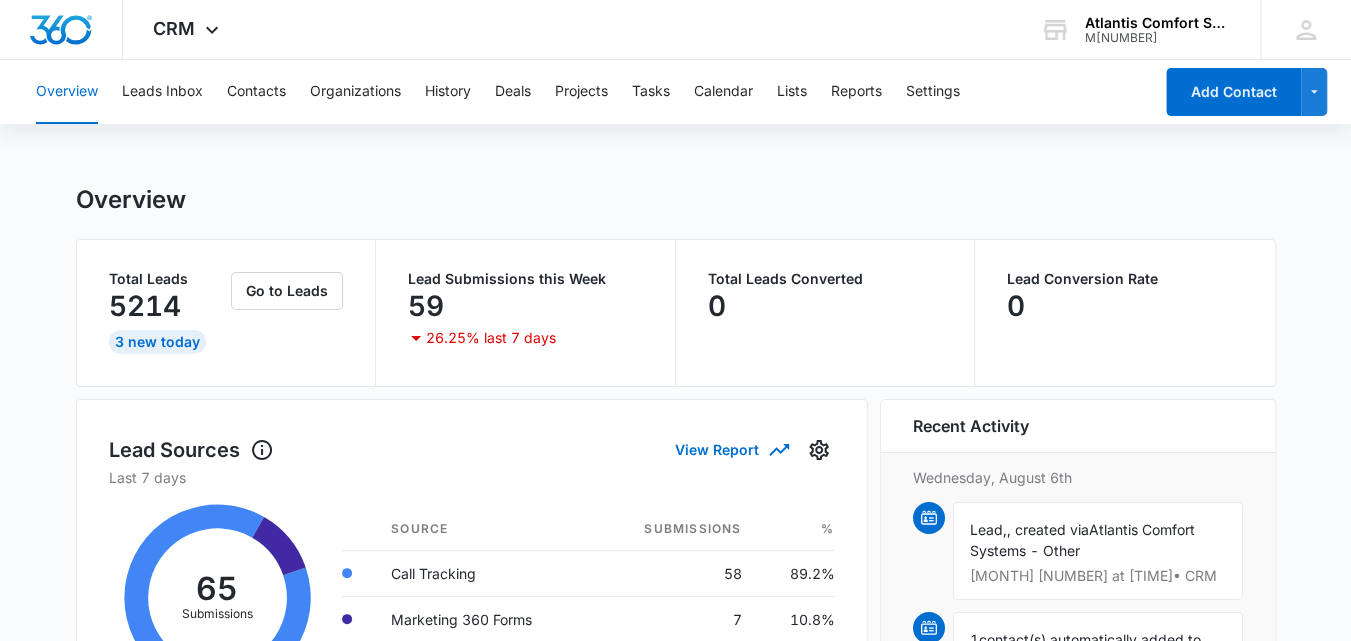scroll, scrollTop: 0, scrollLeft: 0, axis: both 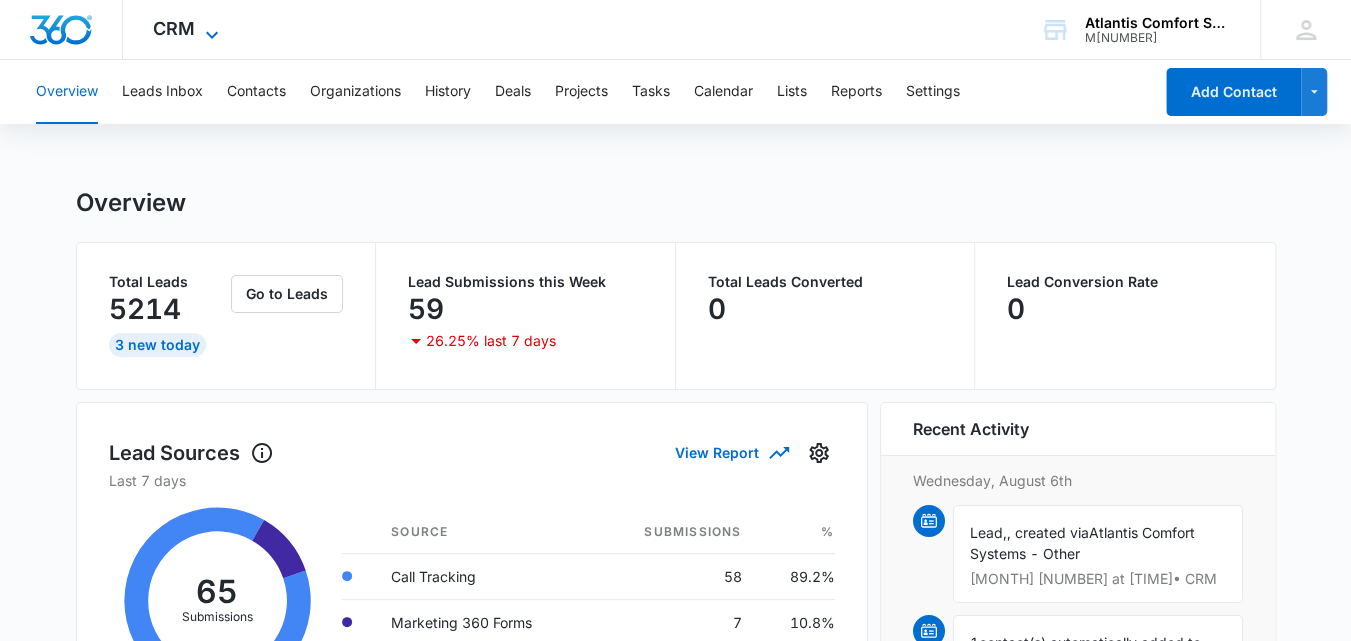 click on "CRM" at bounding box center (174, 28) 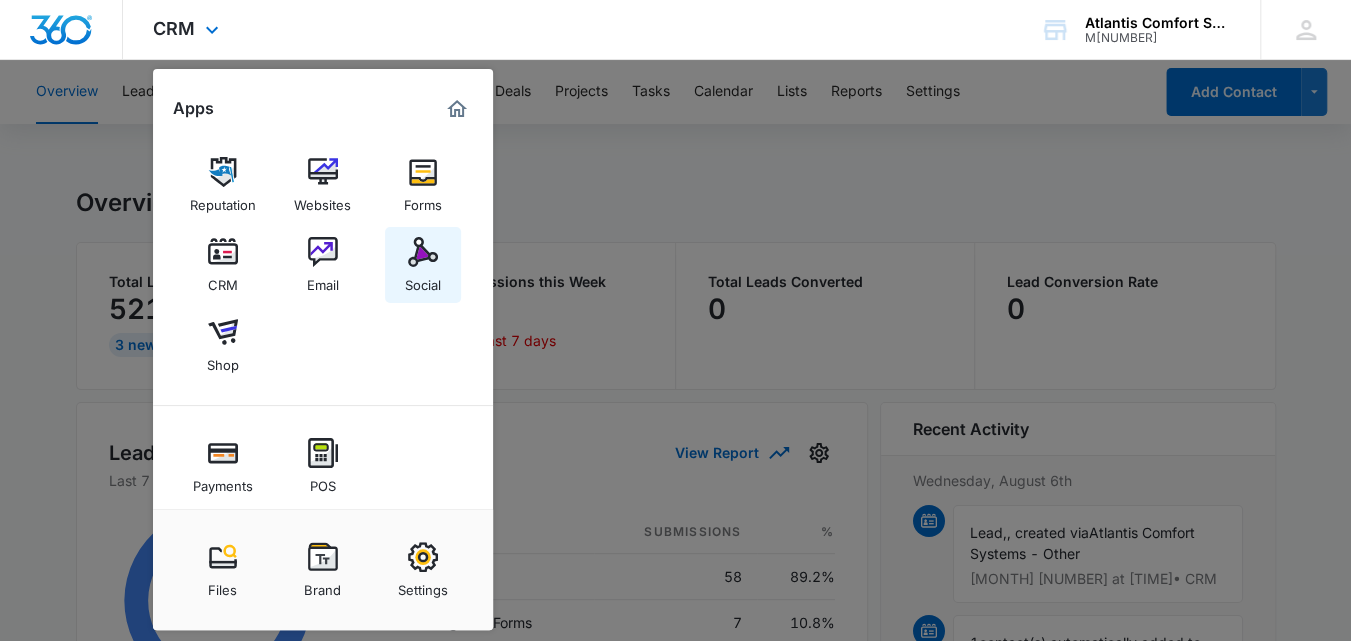 click on "Social" at bounding box center (423, 280) 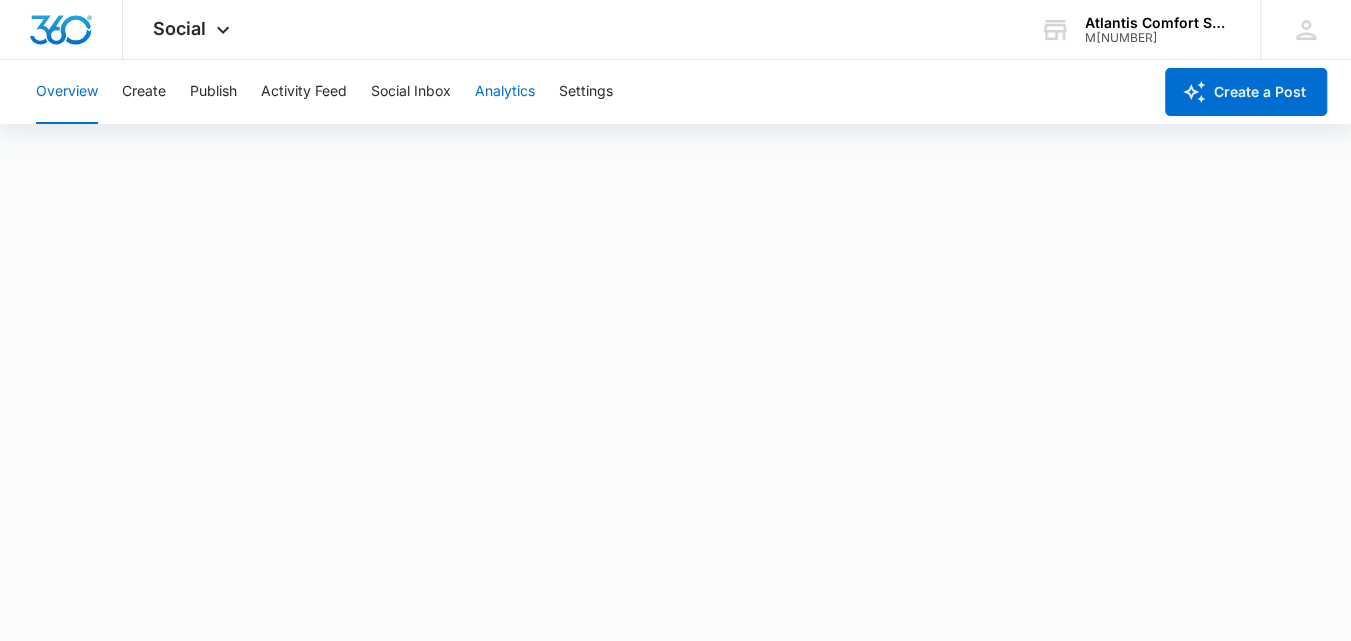 click on "Analytics" at bounding box center (505, 92) 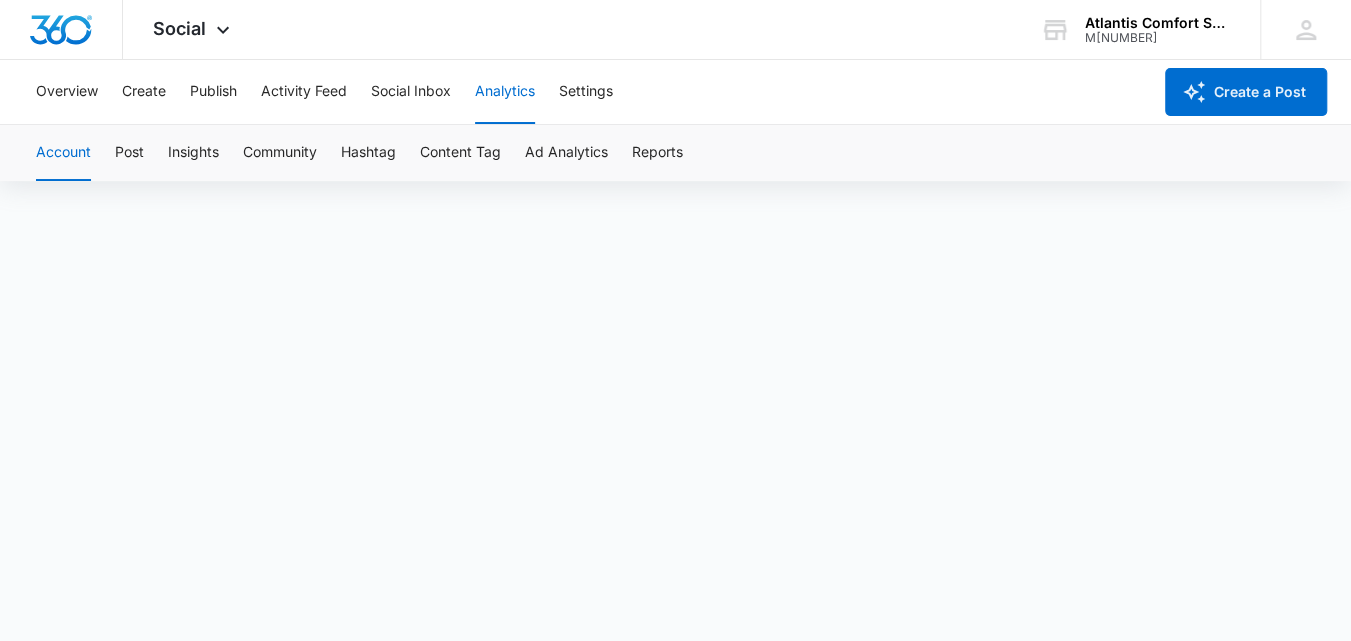 scroll, scrollTop: 0, scrollLeft: 0, axis: both 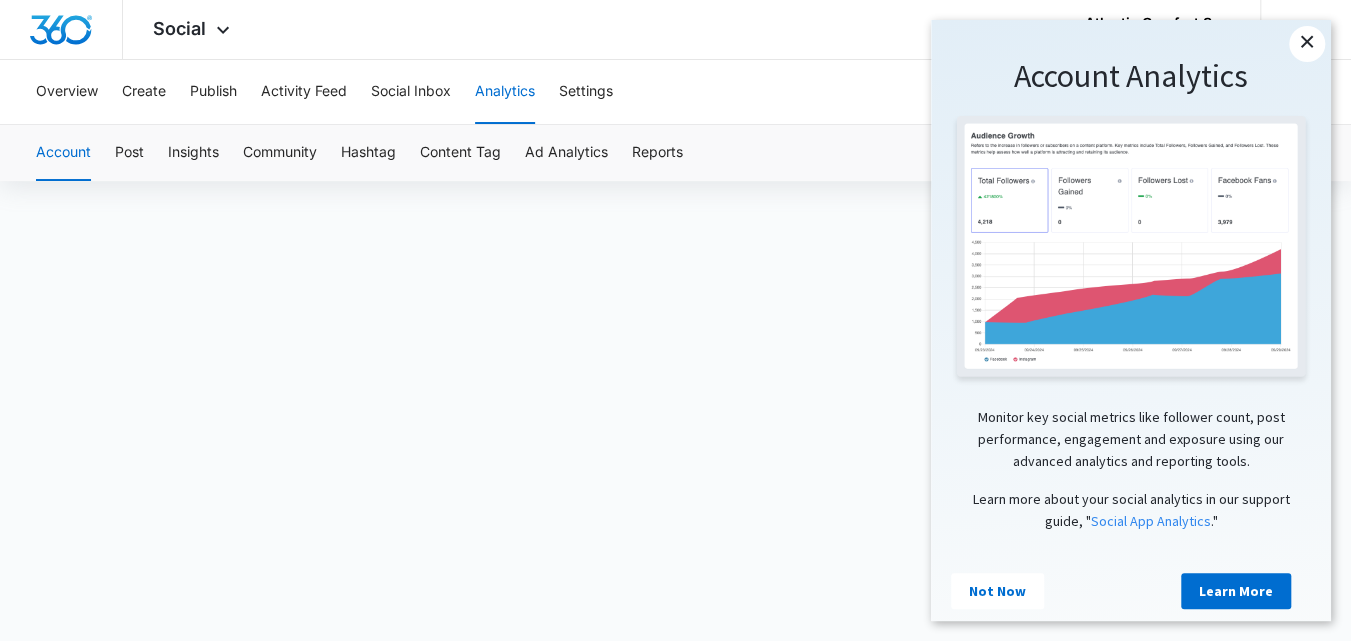 drag, startPoint x: 1311, startPoint y: 42, endPoint x: 1292, endPoint y: 53, distance: 21.954498 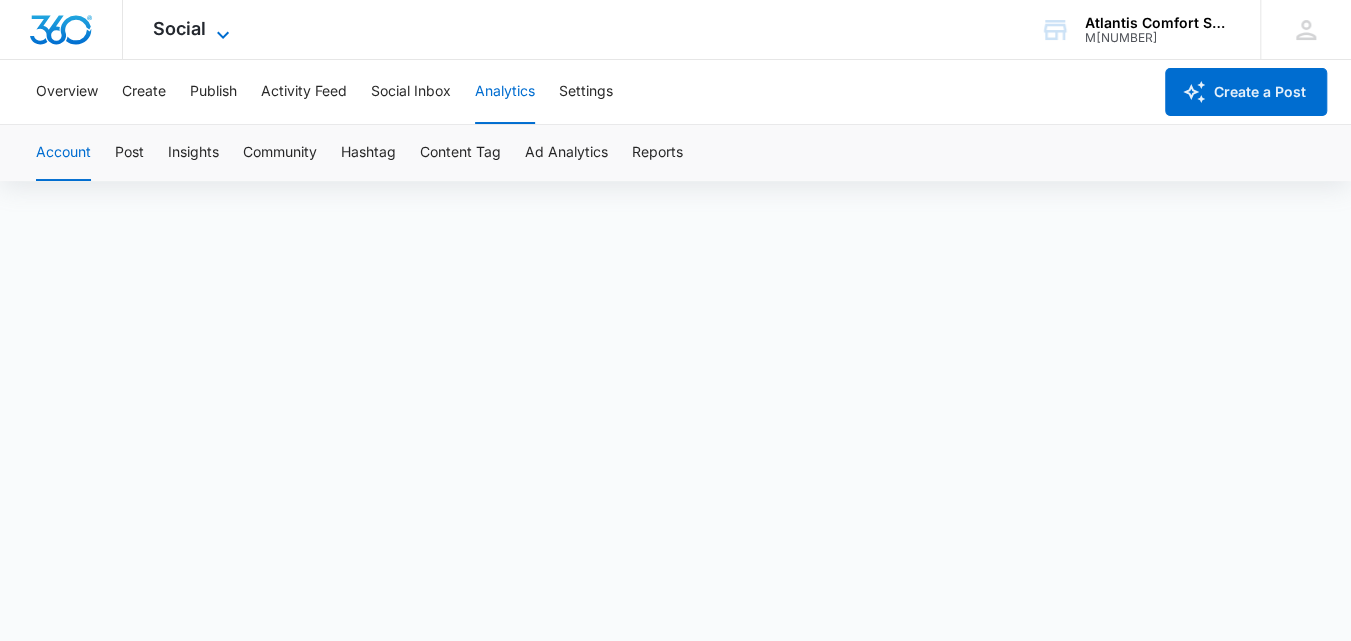 click 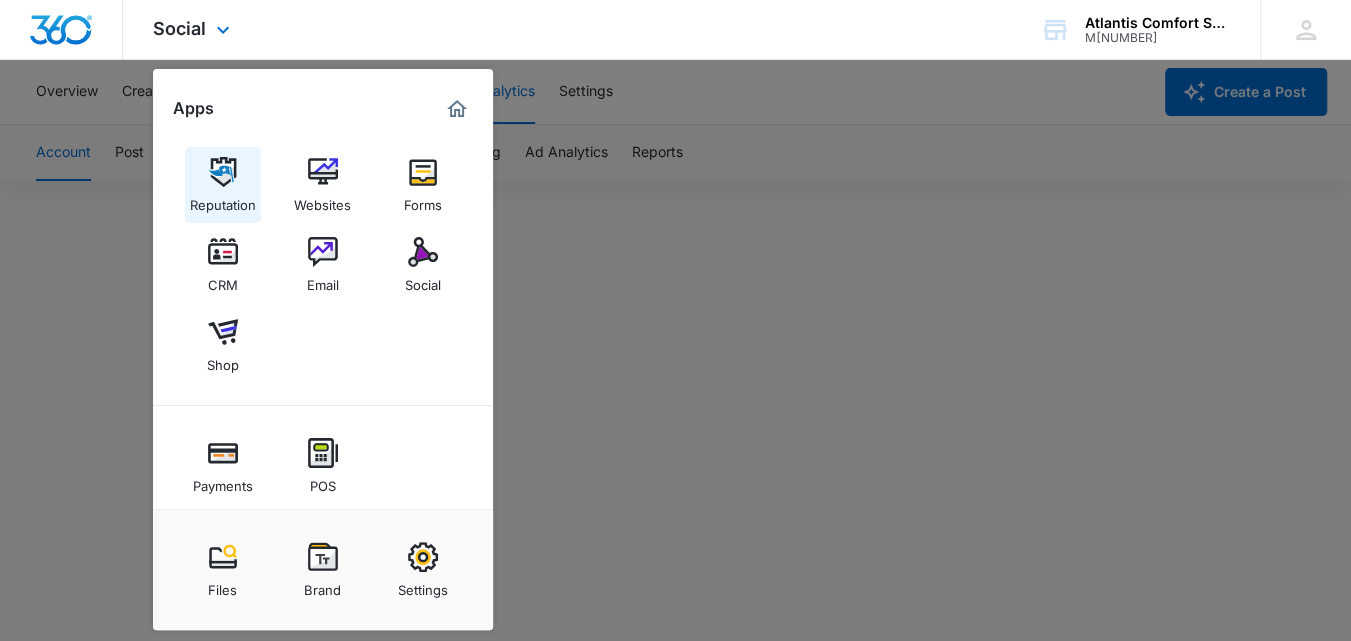 click at bounding box center [223, 172] 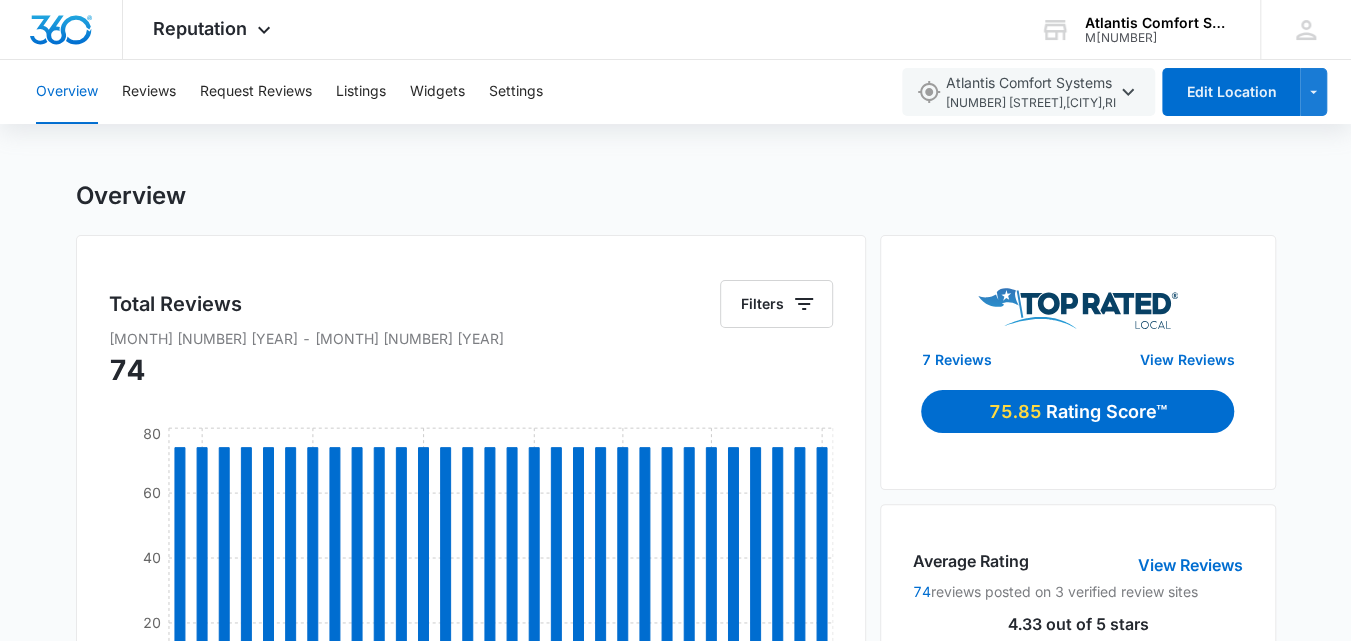 scroll, scrollTop: 0, scrollLeft: 0, axis: both 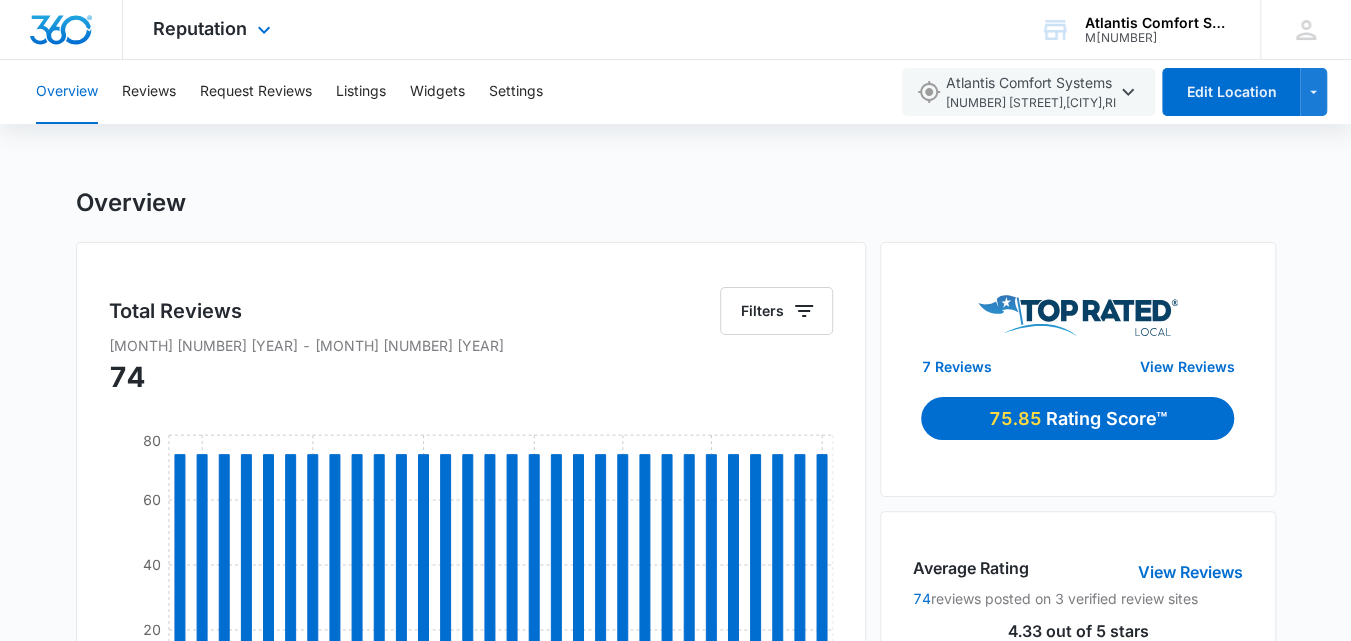 click on "Reputation Apps Reputation Websites Forms CRM Email Social Shop Payments POS Content Ads Intelligence Files Brand Settings" at bounding box center (214, 29) 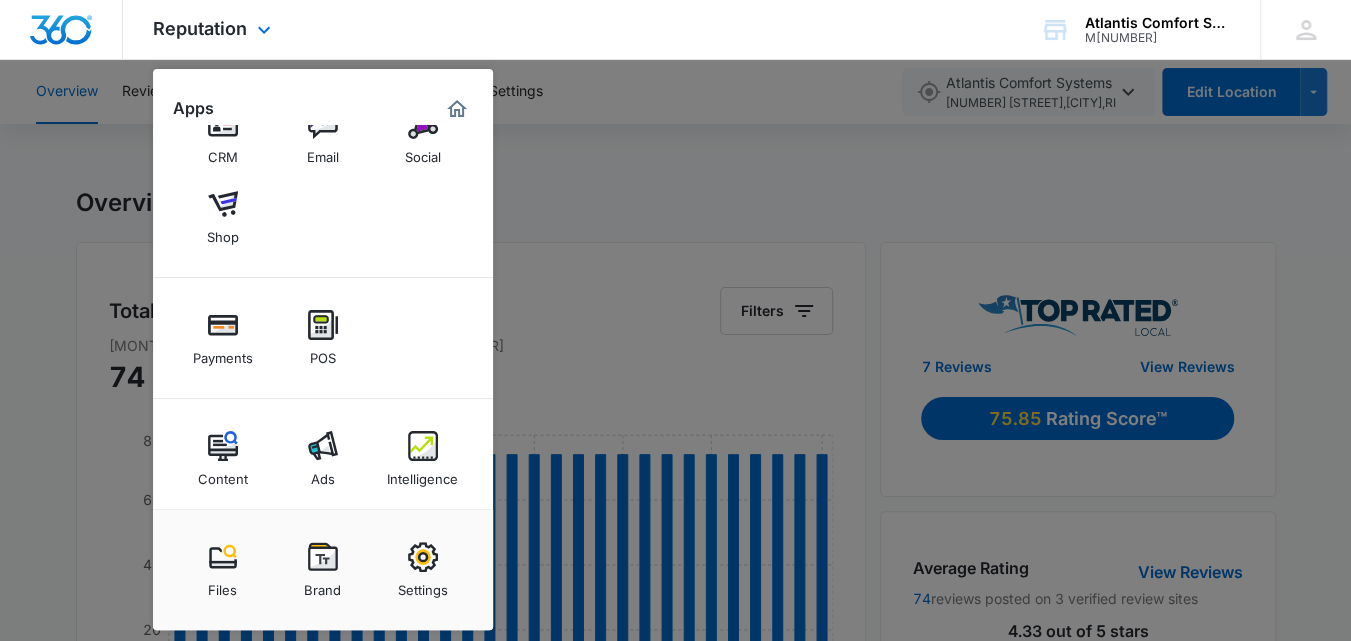 scroll, scrollTop: 137, scrollLeft: 0, axis: vertical 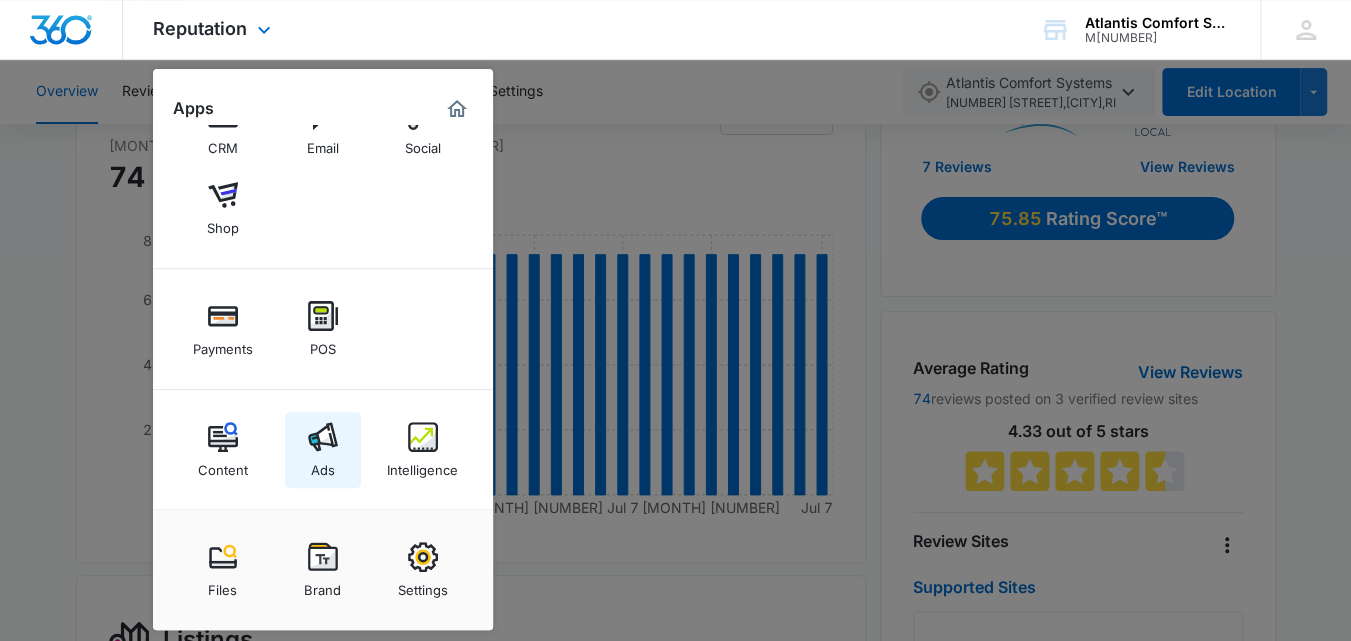 click on "Ads" at bounding box center [323, 465] 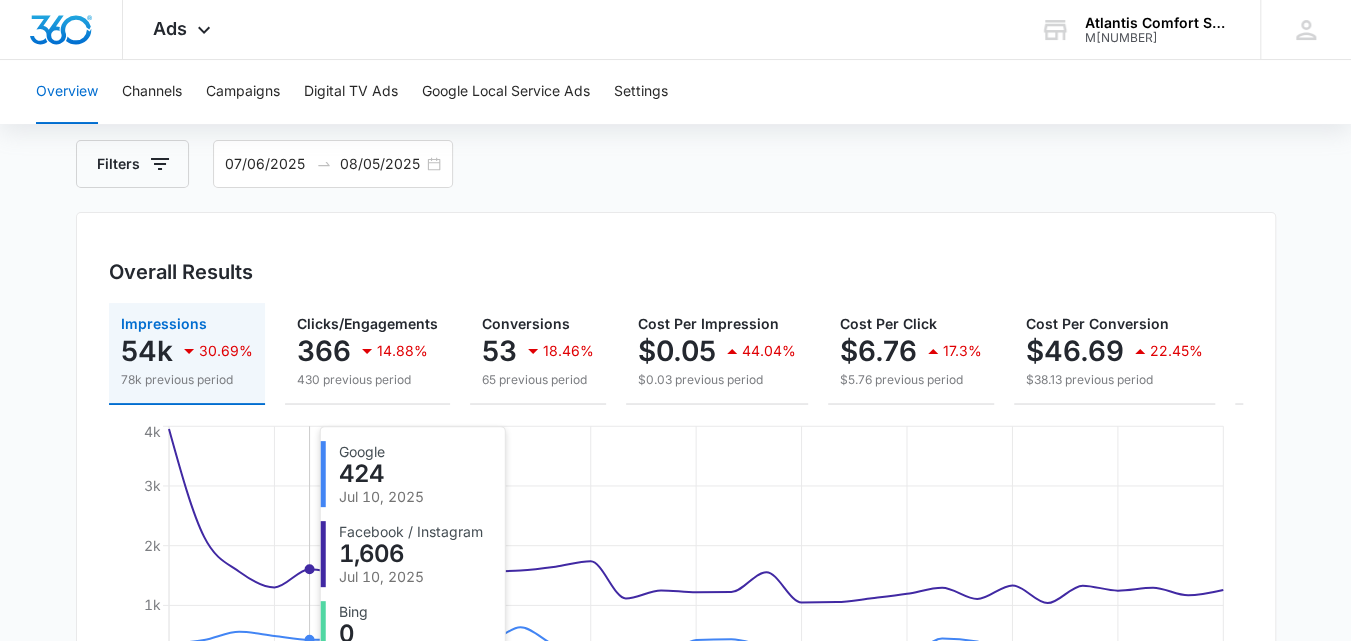 scroll, scrollTop: 0, scrollLeft: 0, axis: both 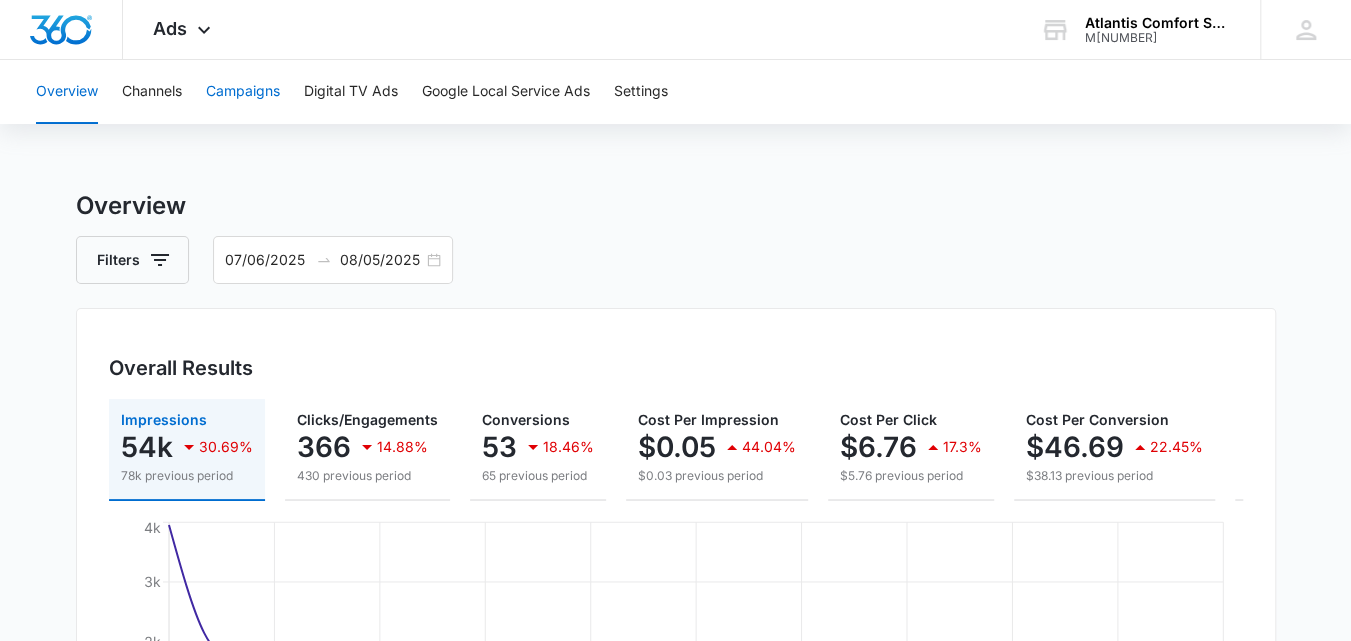 click on "Campaigns" at bounding box center [243, 92] 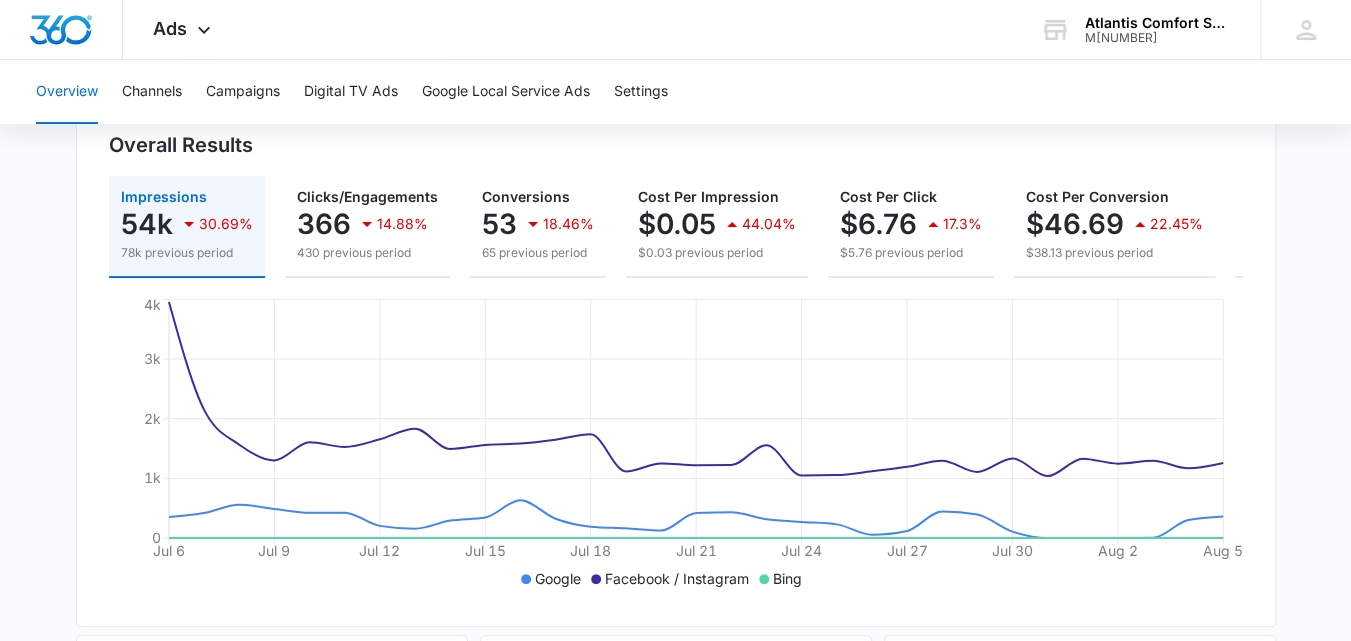 scroll, scrollTop: 200, scrollLeft: 0, axis: vertical 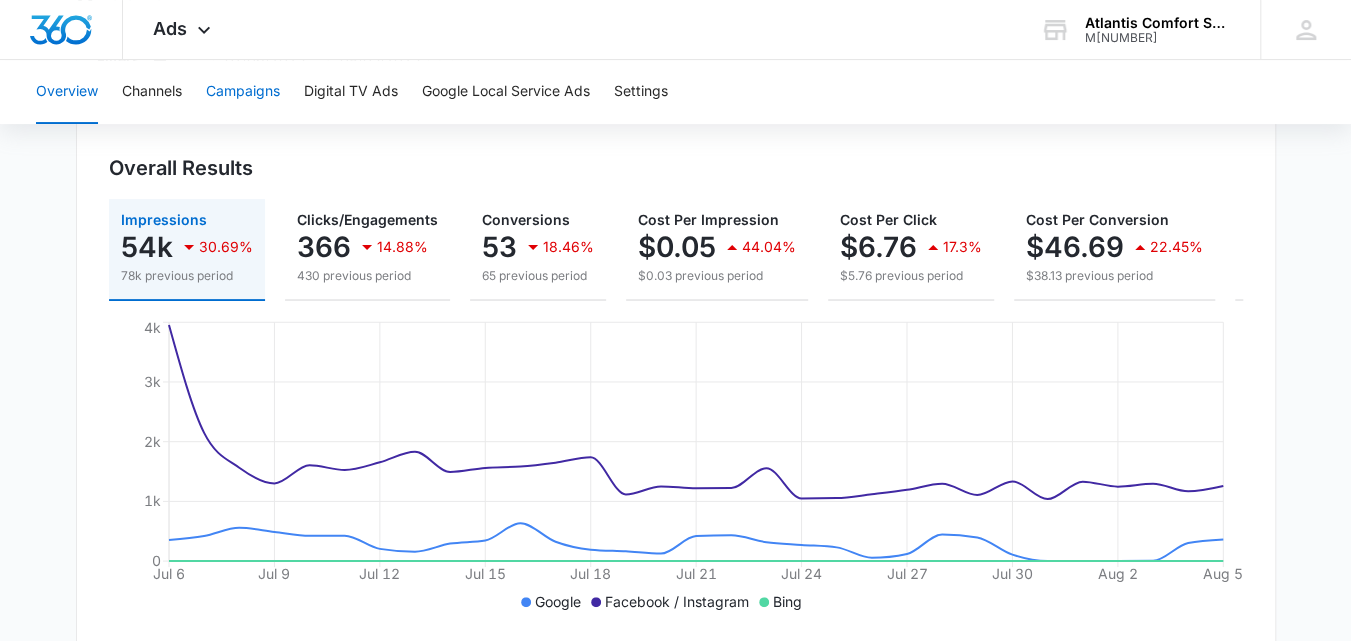 click on "Campaigns" at bounding box center [243, 92] 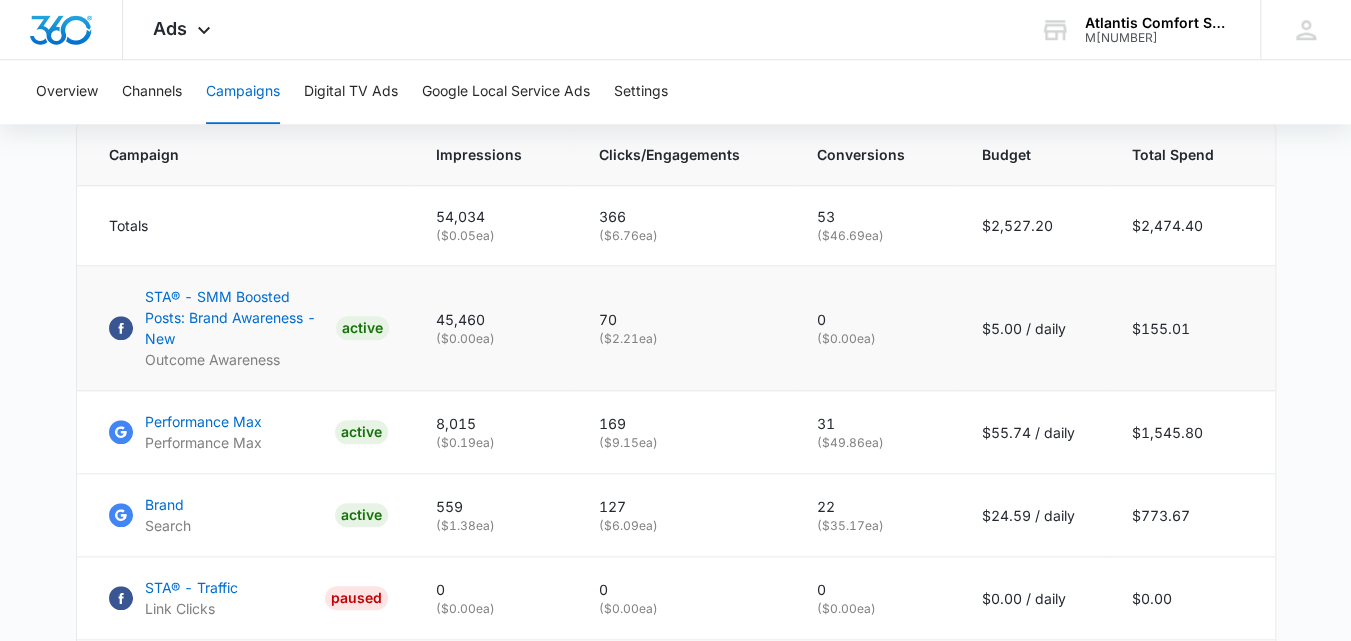 scroll, scrollTop: 800, scrollLeft: 0, axis: vertical 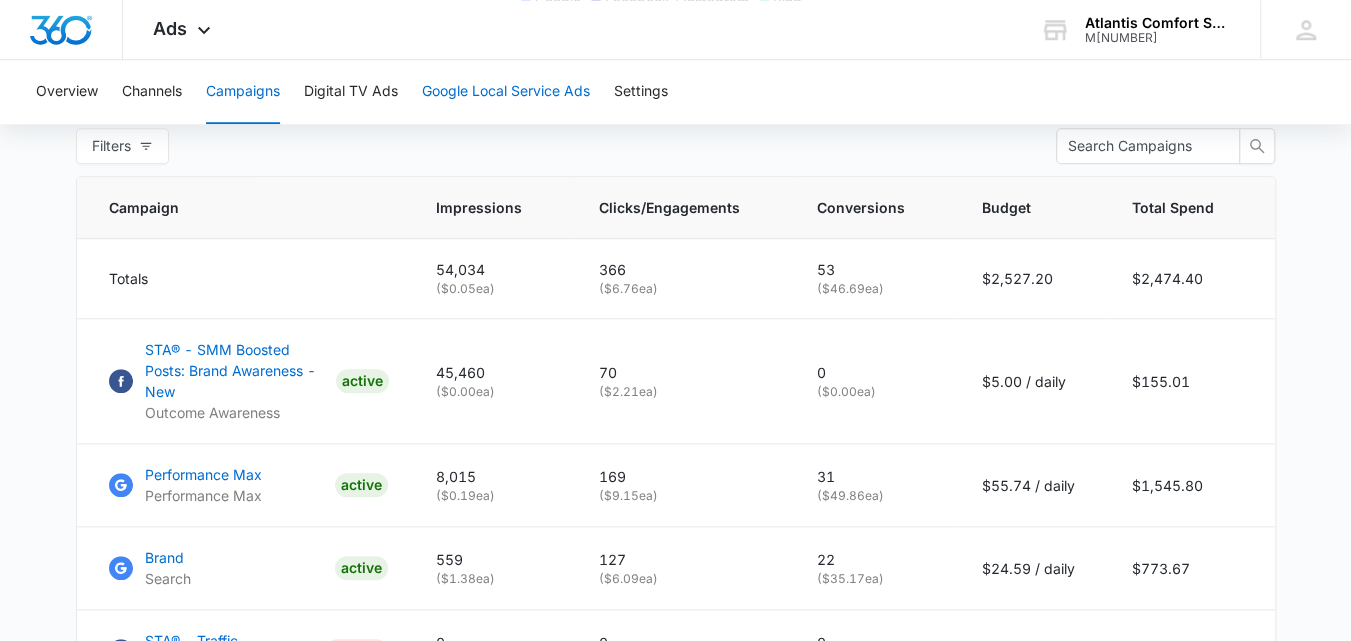 click on "Google Local Service Ads" at bounding box center [506, 92] 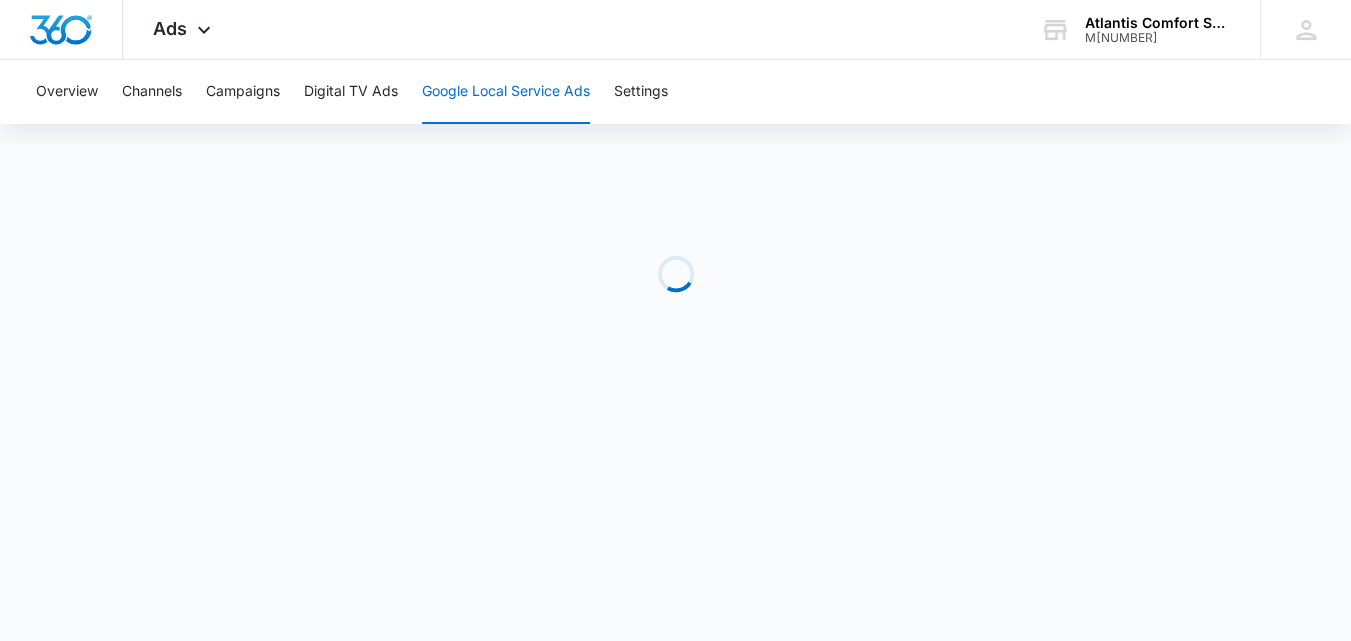 scroll, scrollTop: 0, scrollLeft: 0, axis: both 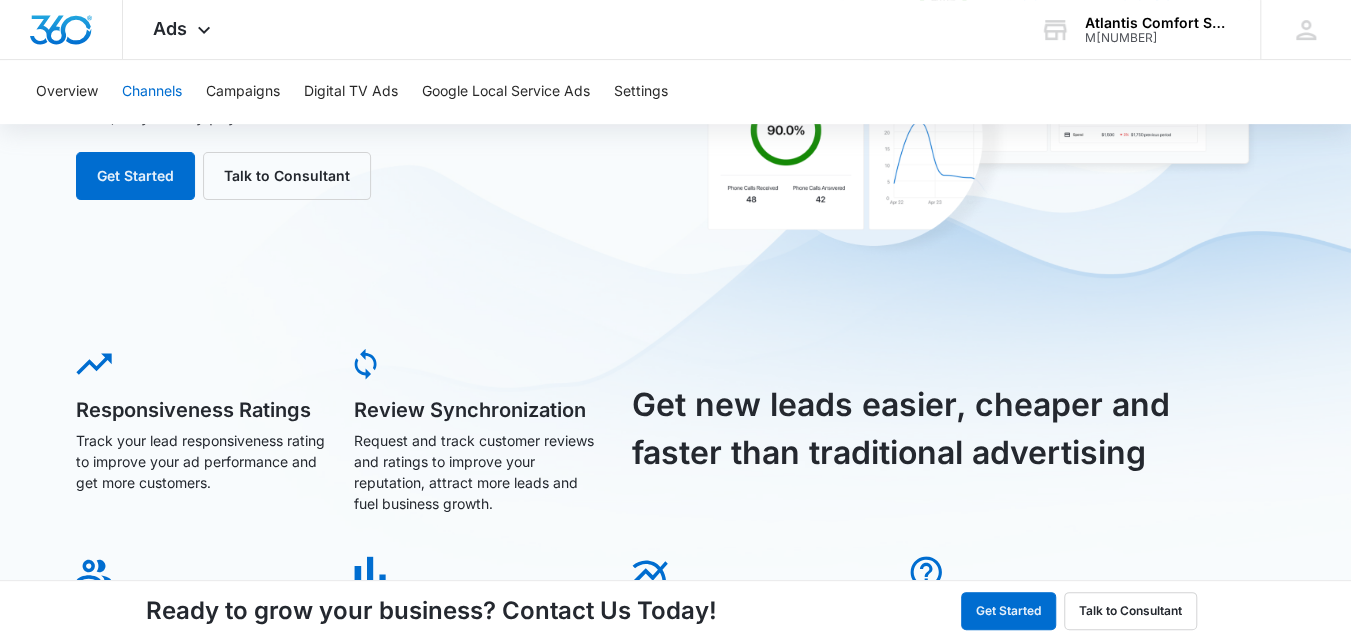 click on "Channels" at bounding box center (152, 92) 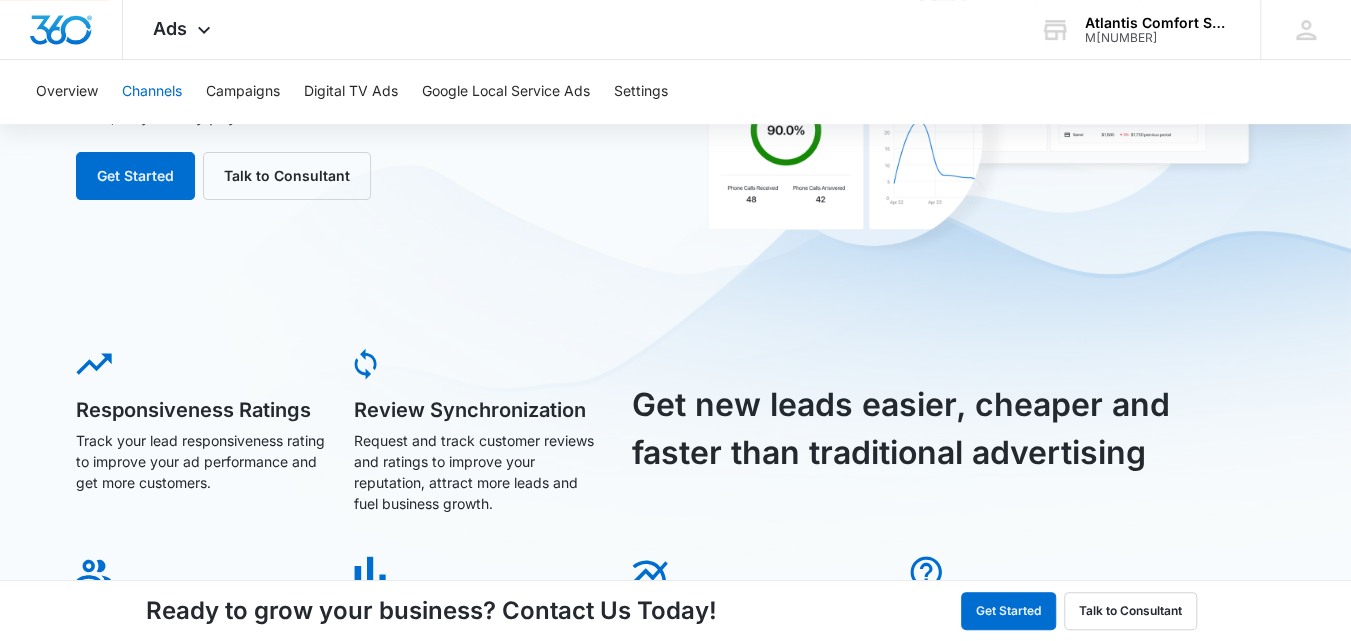 scroll, scrollTop: 0, scrollLeft: 0, axis: both 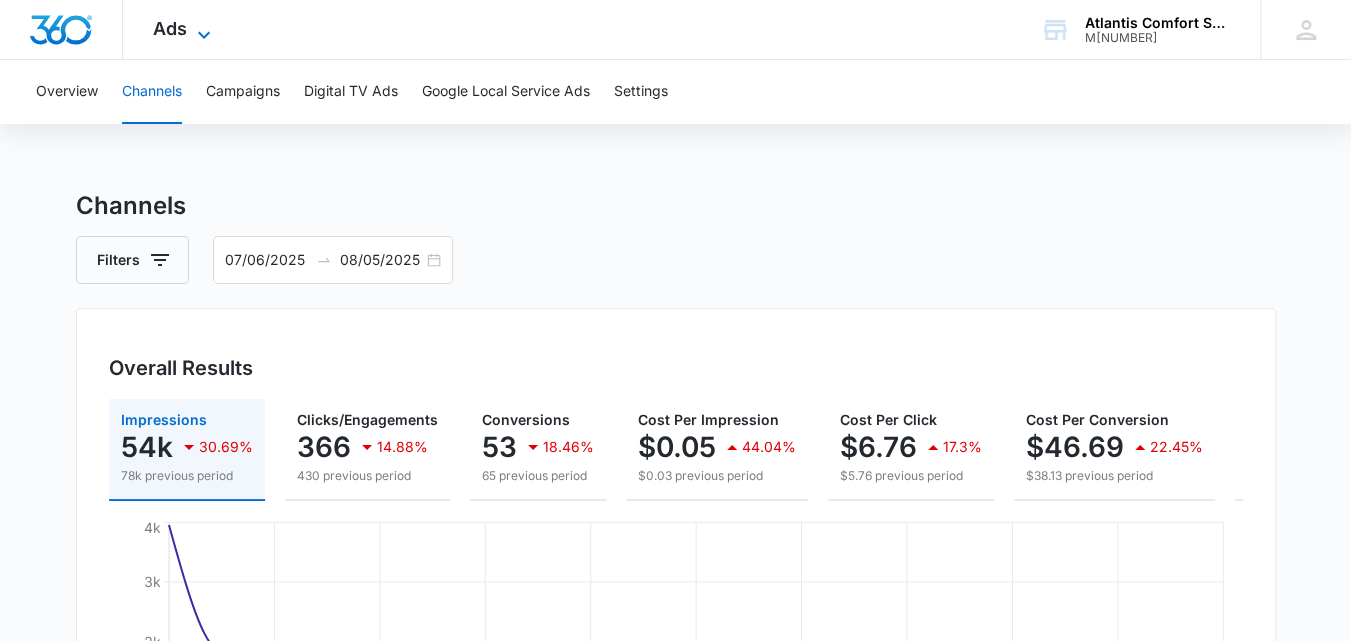 click on "Ads" at bounding box center (170, 28) 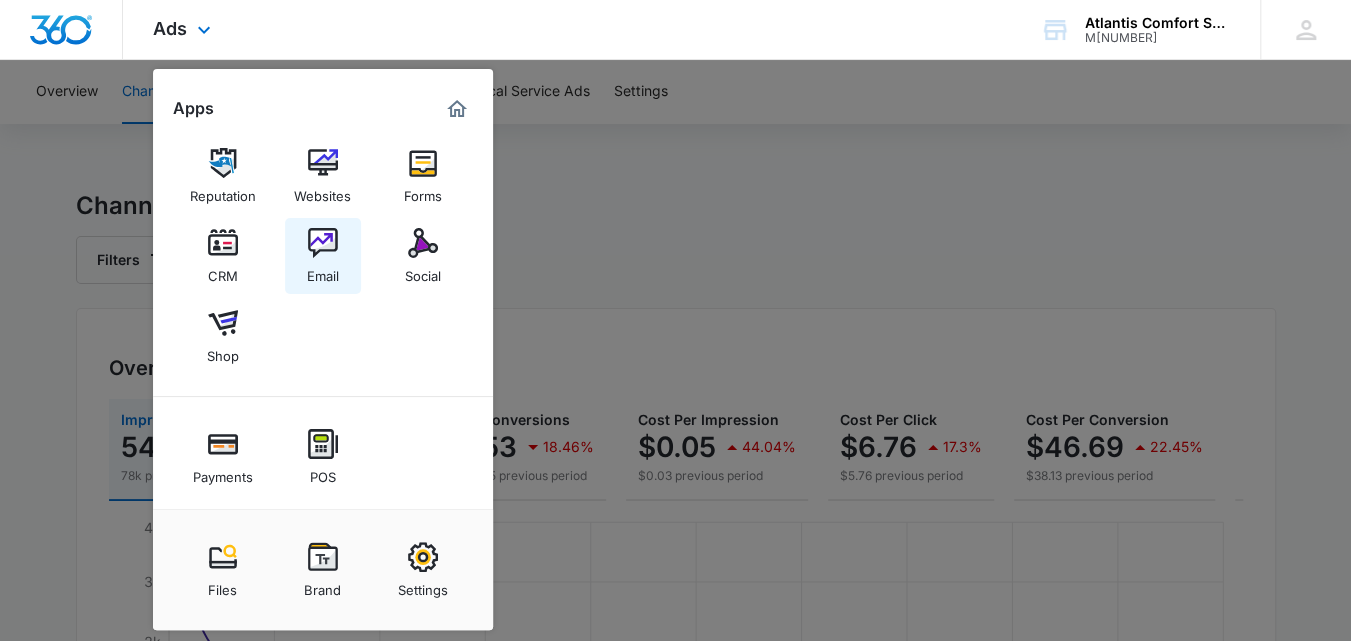 scroll, scrollTop: 0, scrollLeft: 0, axis: both 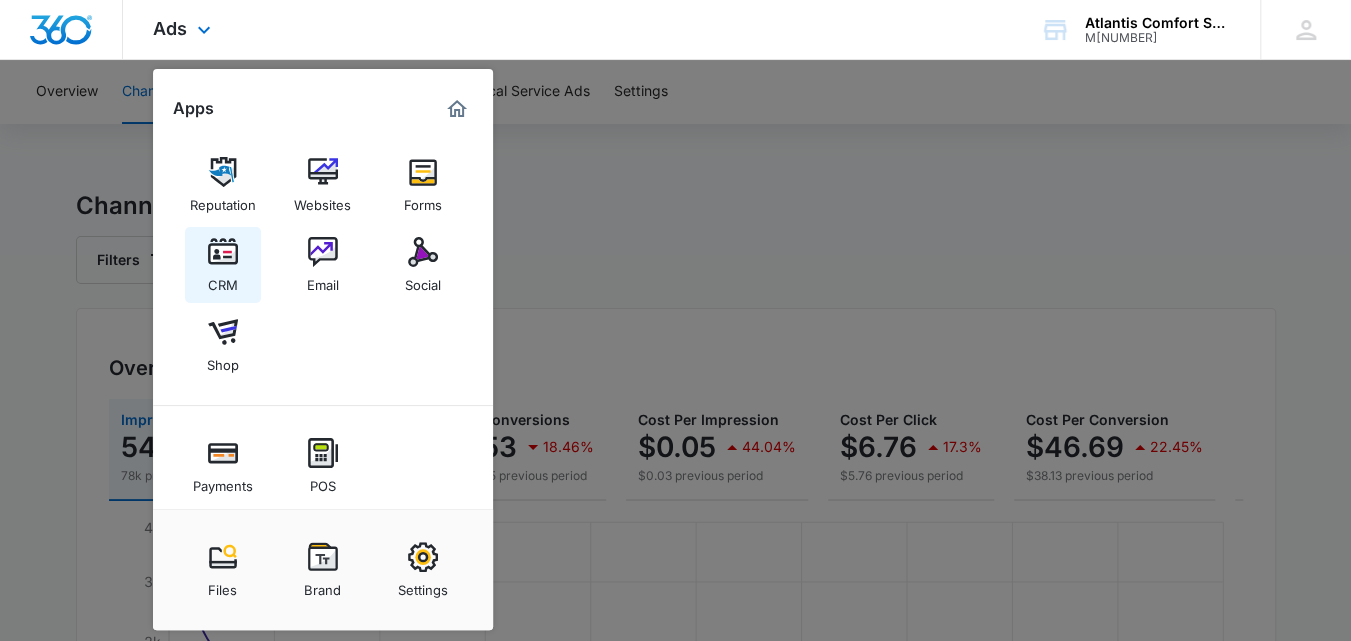 click at bounding box center [223, 252] 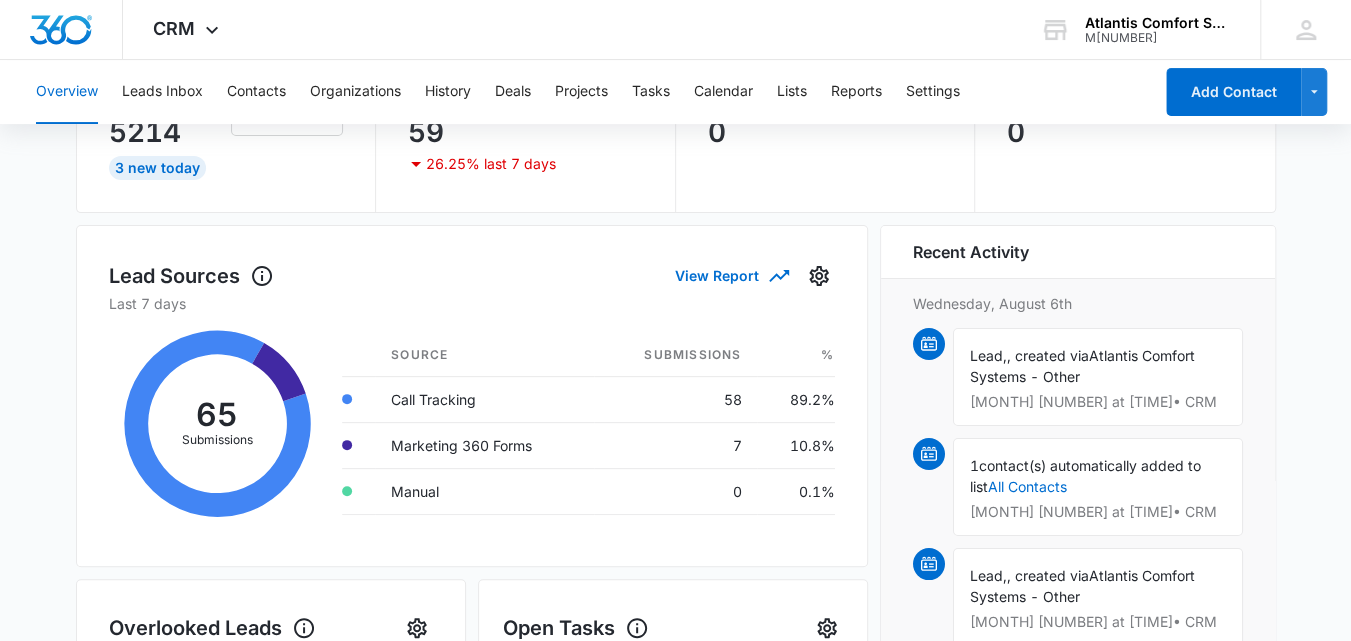 scroll, scrollTop: 0, scrollLeft: 0, axis: both 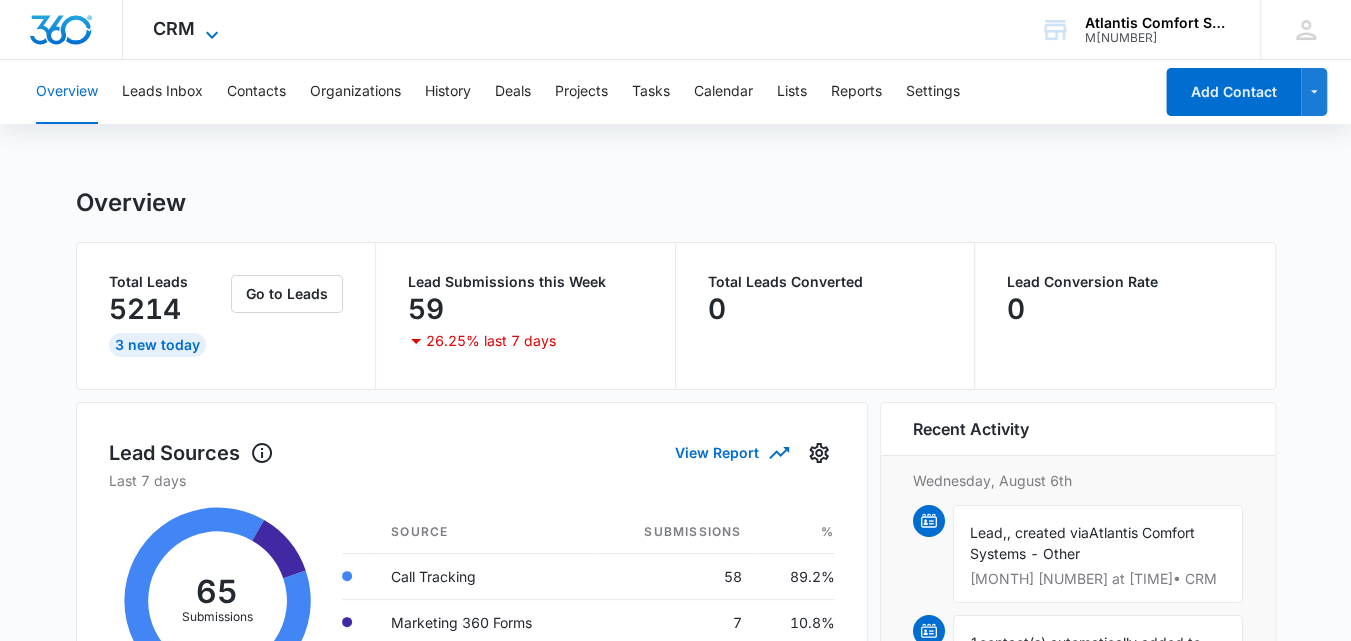 click on "CRM" at bounding box center [174, 28] 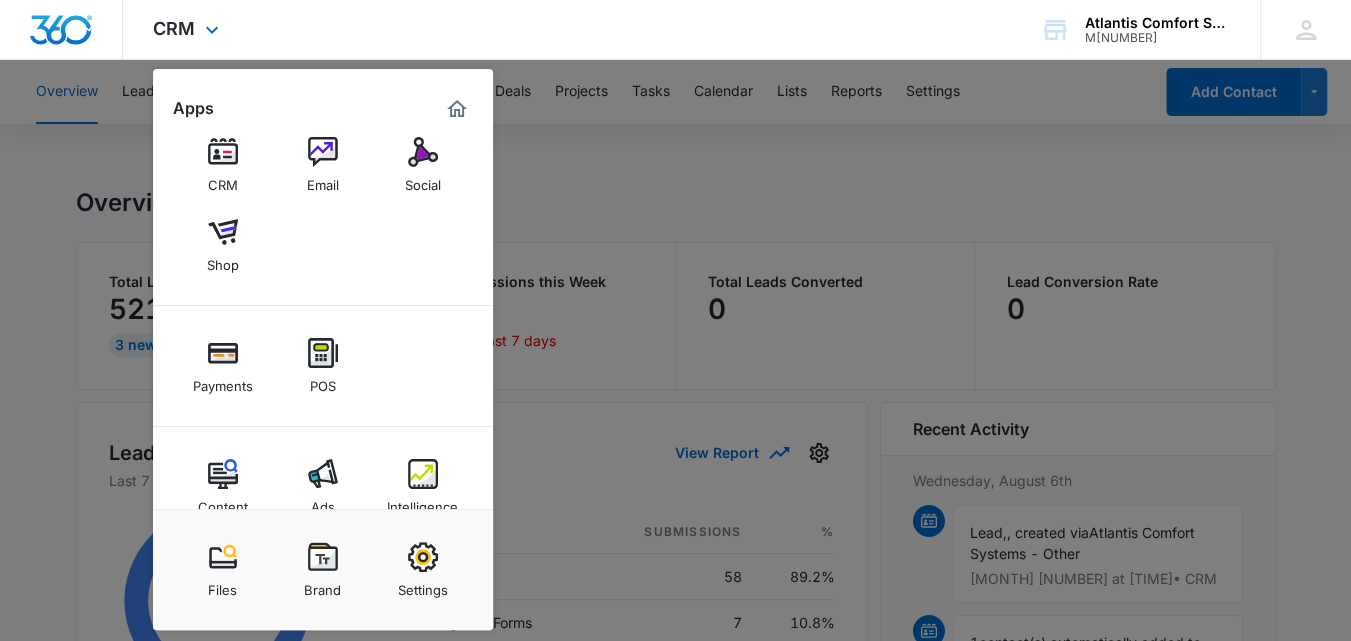 scroll, scrollTop: 137, scrollLeft: 0, axis: vertical 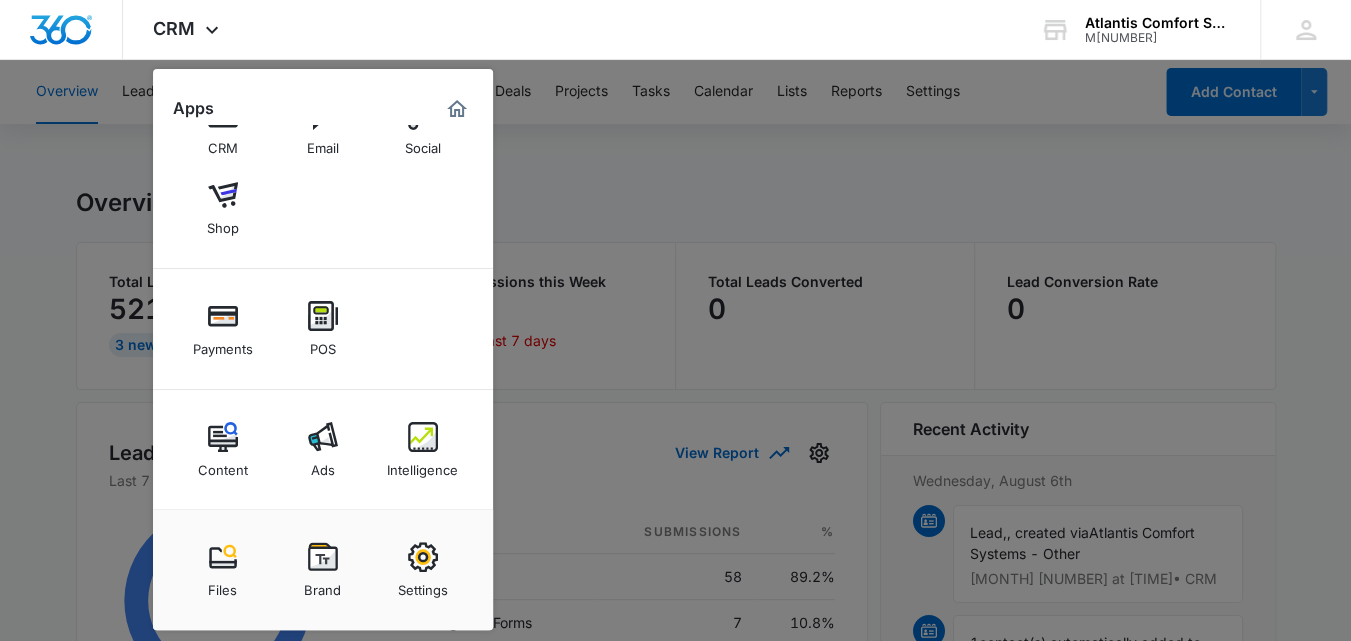 click at bounding box center (675, 320) 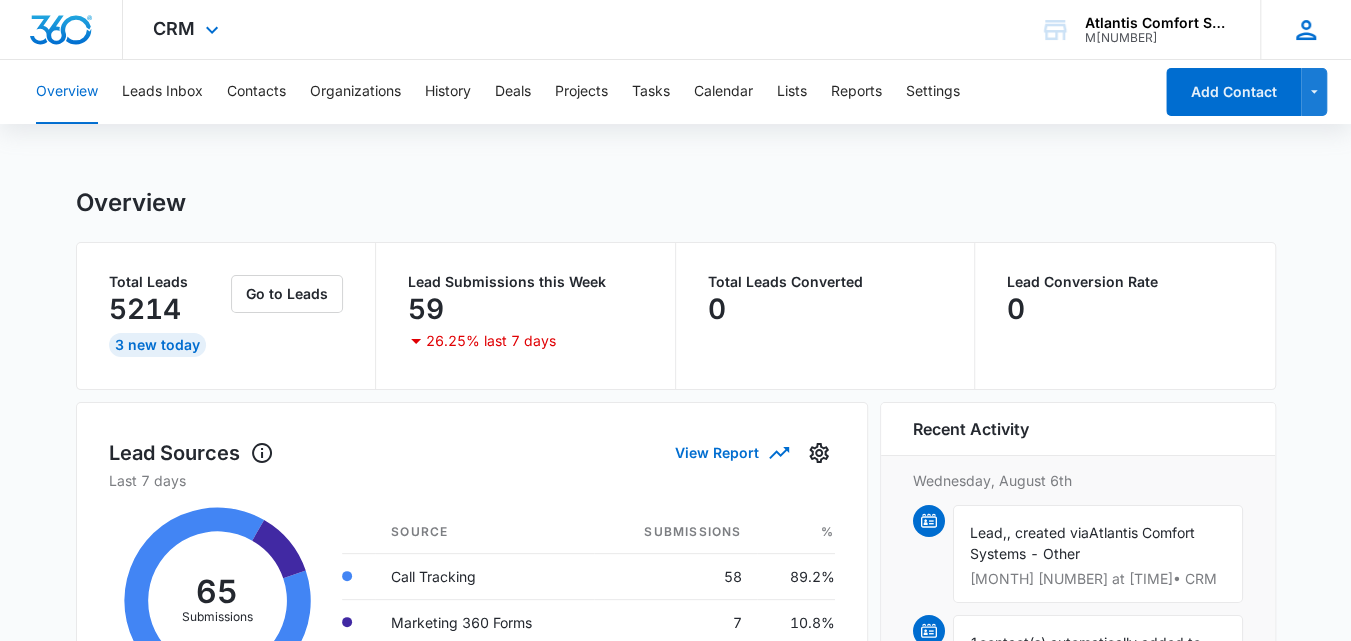 click on "SR Sarah Rawnsley SRawnsley@atlantiscomfort.com My Profile Notifications Support Logout Terms & Conditions   •   Privacy Policy" at bounding box center [1305, 29] 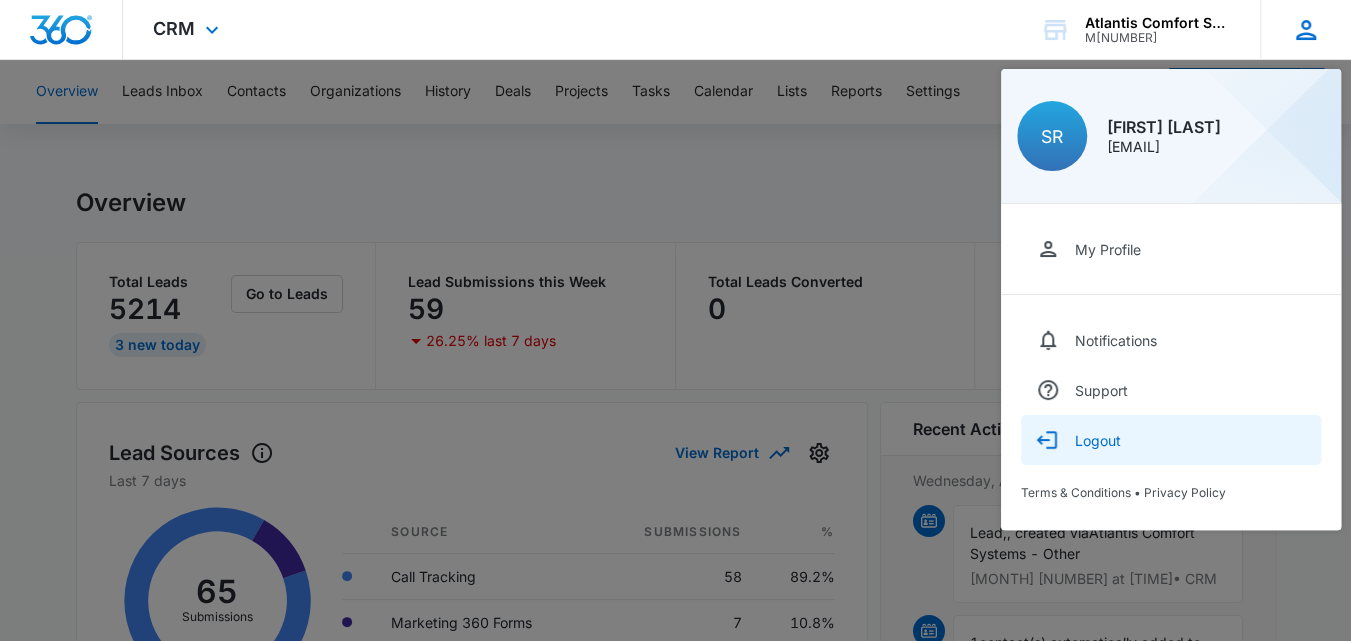 click on "Logout" at bounding box center [1171, 440] 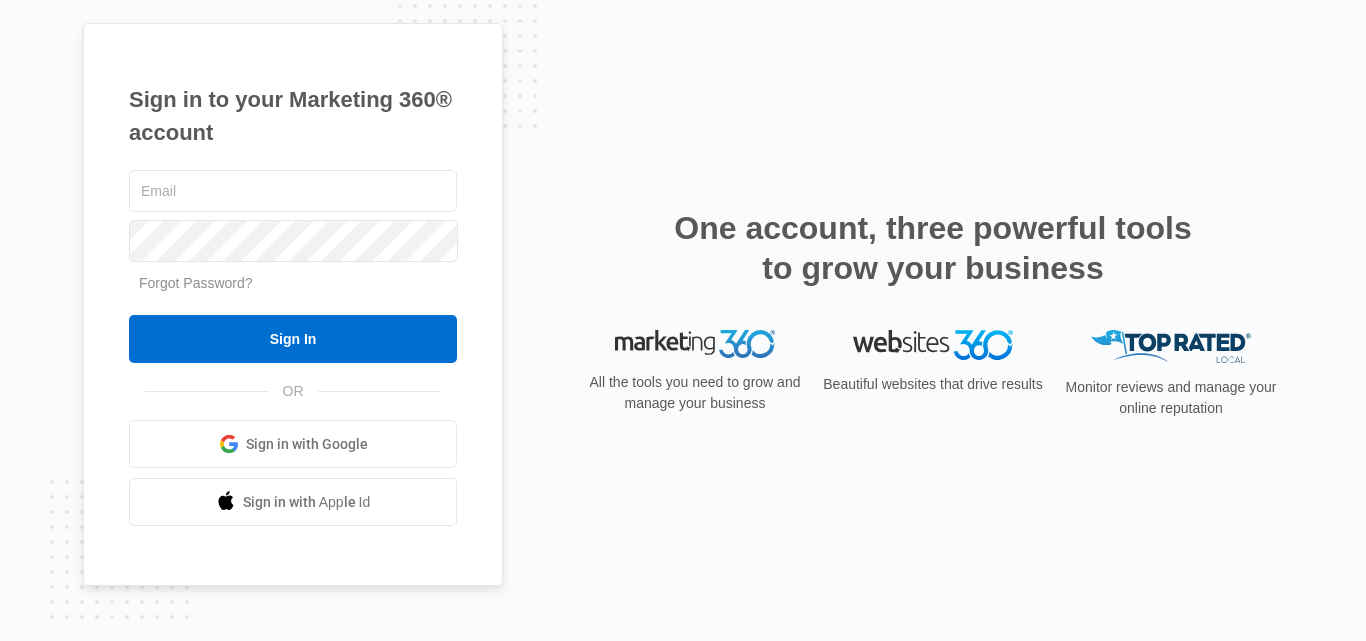 scroll, scrollTop: 0, scrollLeft: 0, axis: both 